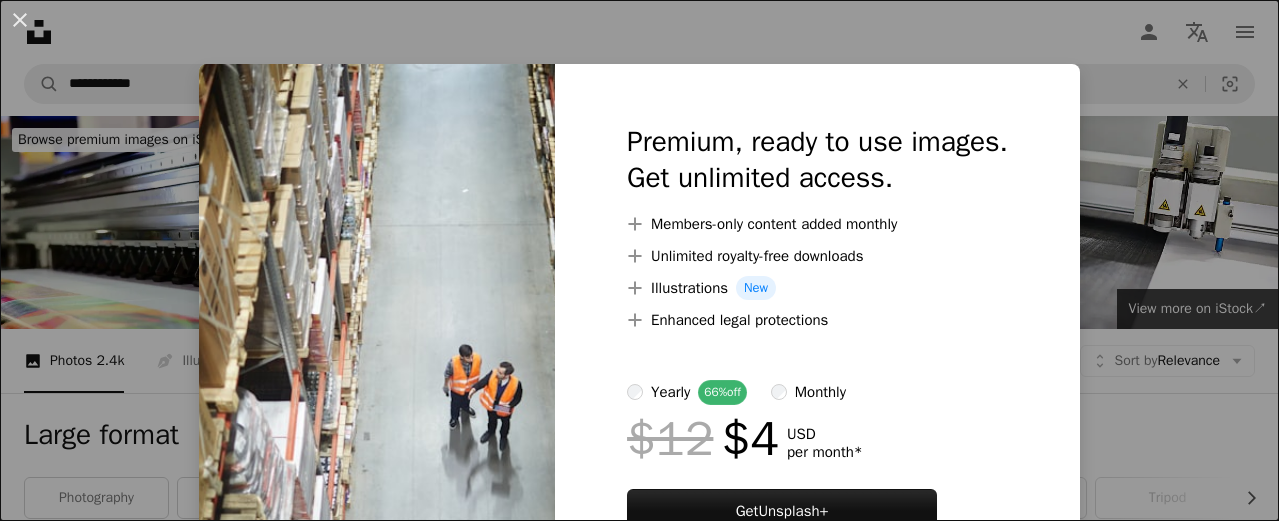 scroll, scrollTop: 417, scrollLeft: 0, axis: vertical 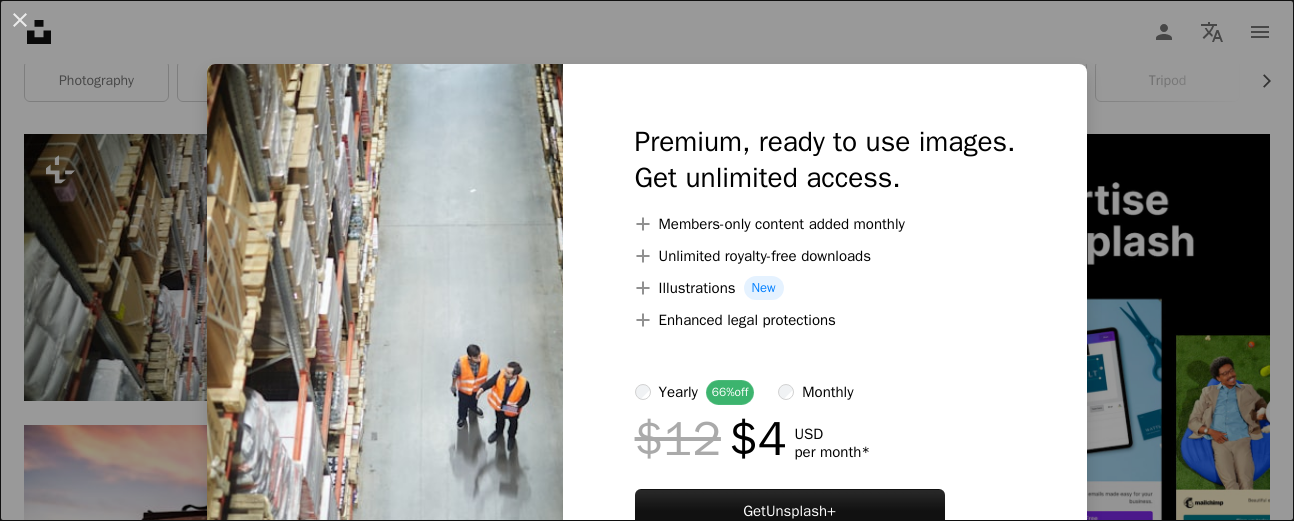 click on "An X shape Premium, ready to use images. Get unlimited access. A plus sign Members-only content added monthly A plus sign Unlimited royalty-free downloads A plus sign Illustrations  New A plus sign Enhanced legal protections yearly 66%  off monthly $12   $4 USD per month * Get  Unsplash+ * When paid annually, billed upfront  $48 Taxes where applicable. Renews automatically. Cancel anytime." at bounding box center (647, 260) 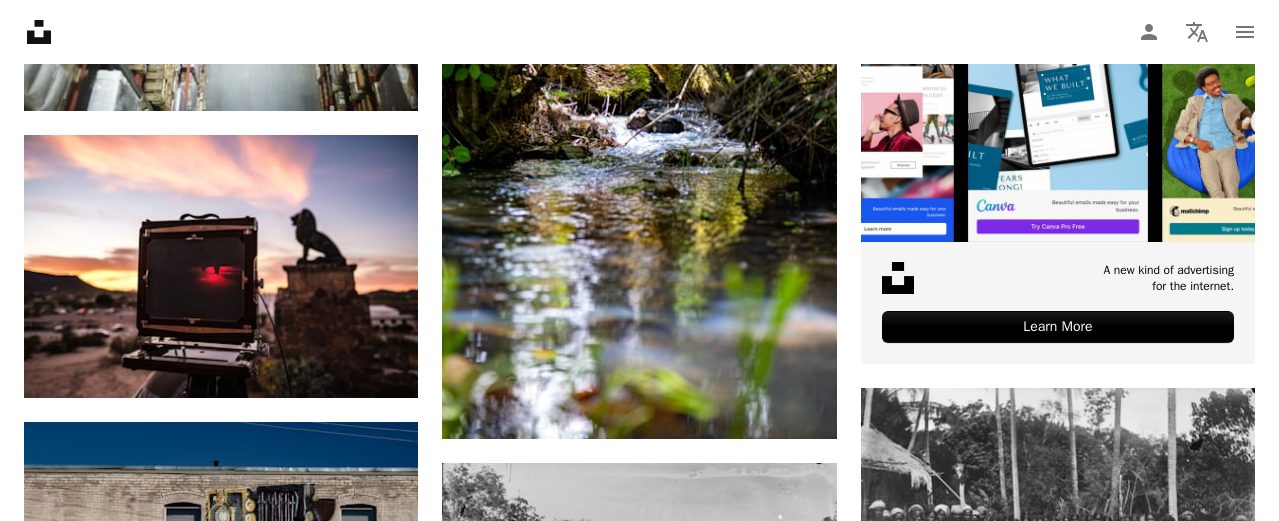scroll, scrollTop: 684, scrollLeft: 0, axis: vertical 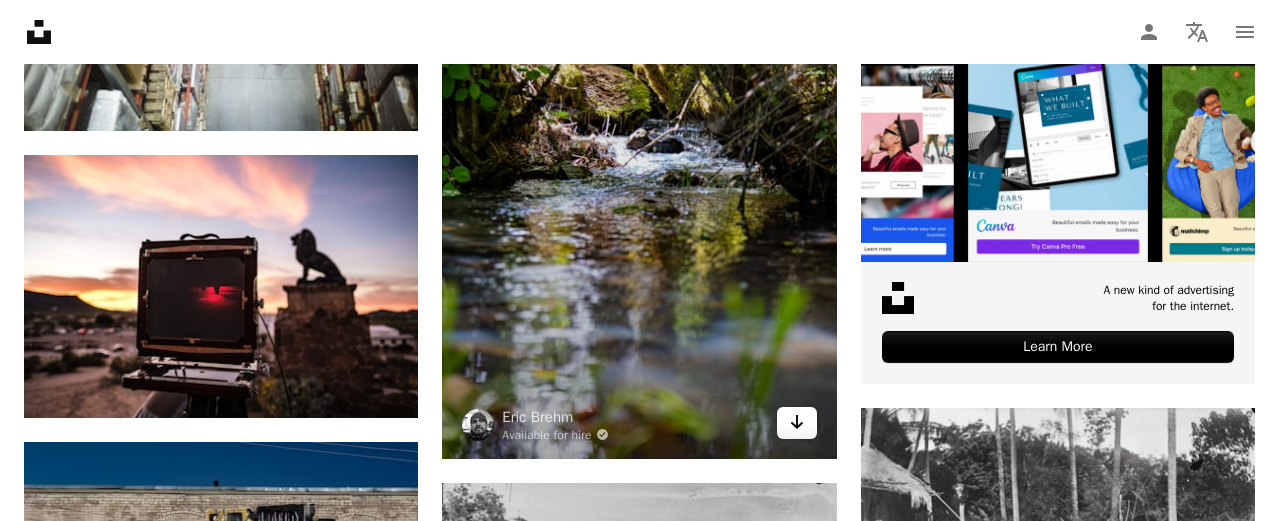 click 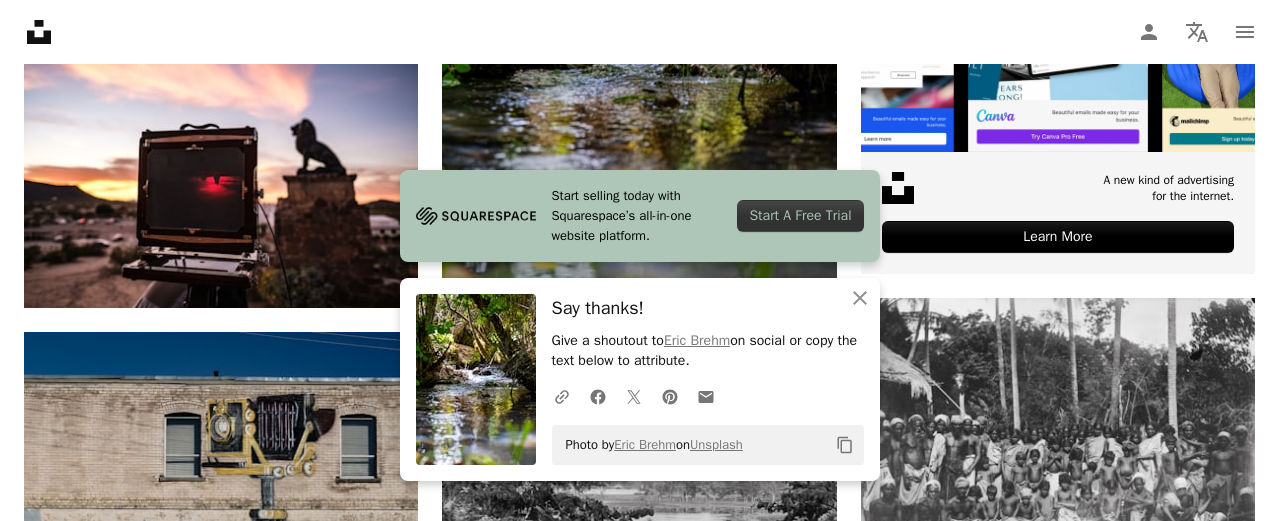 scroll, scrollTop: 823, scrollLeft: 0, axis: vertical 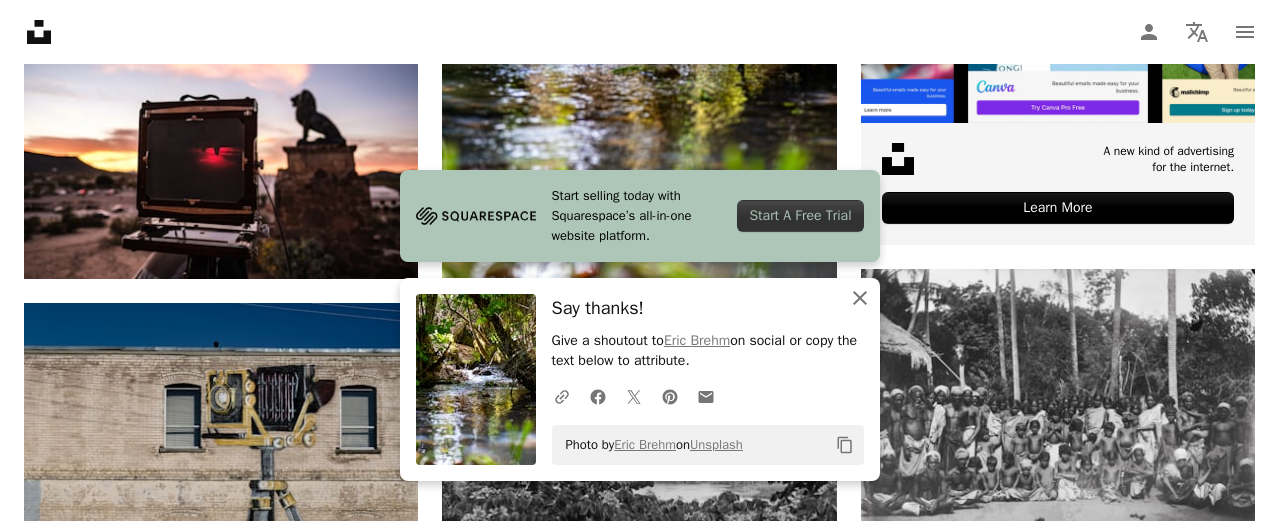 click on "An X shape" 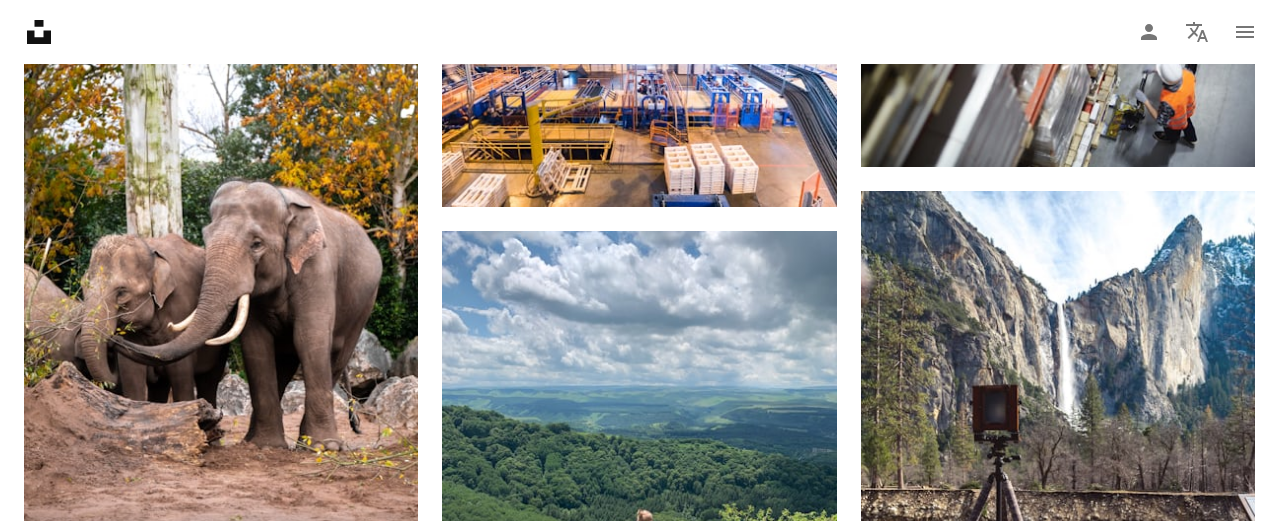 scroll, scrollTop: 1597, scrollLeft: 0, axis: vertical 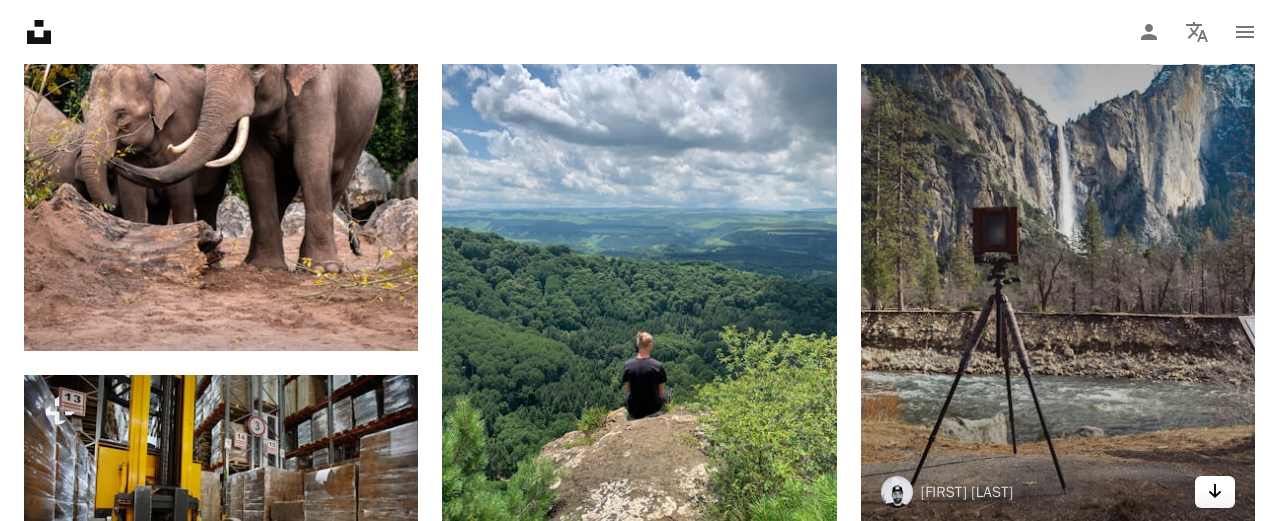 click on "Arrow pointing down" 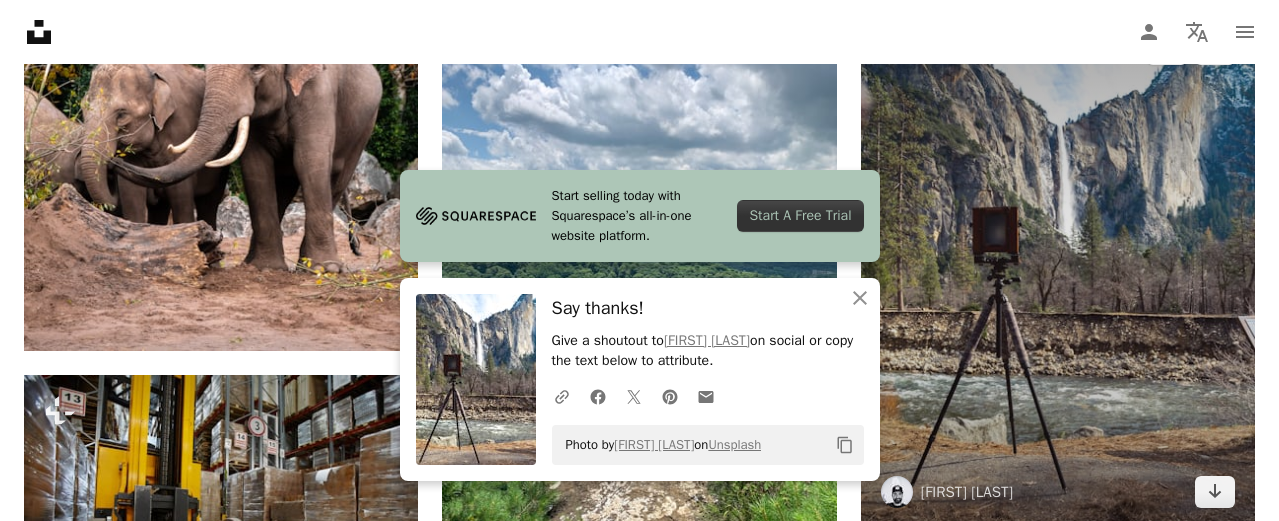 scroll, scrollTop: 2142, scrollLeft: 0, axis: vertical 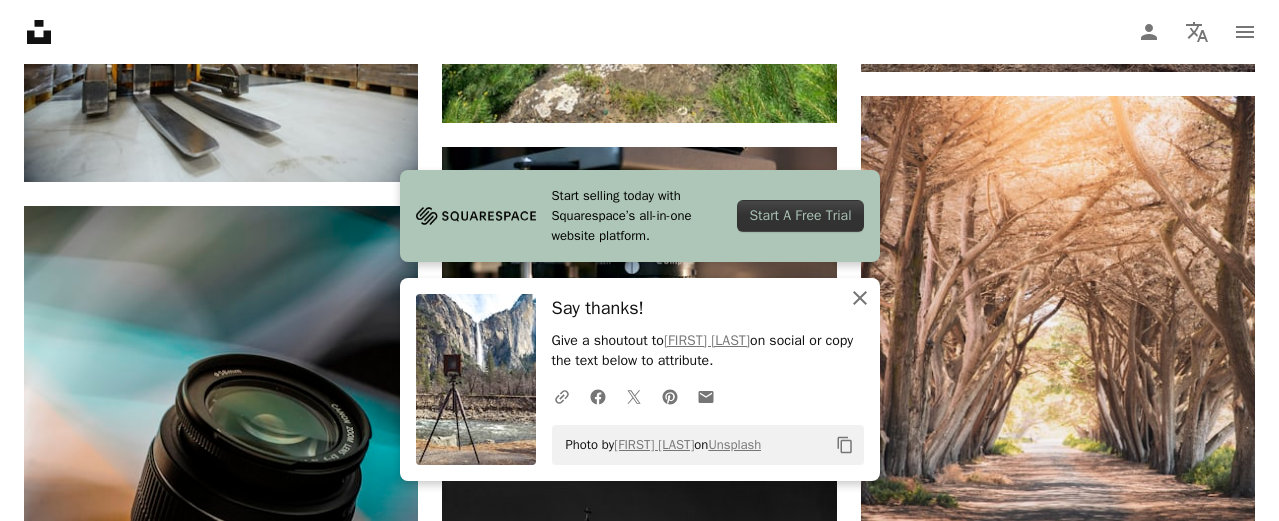 click 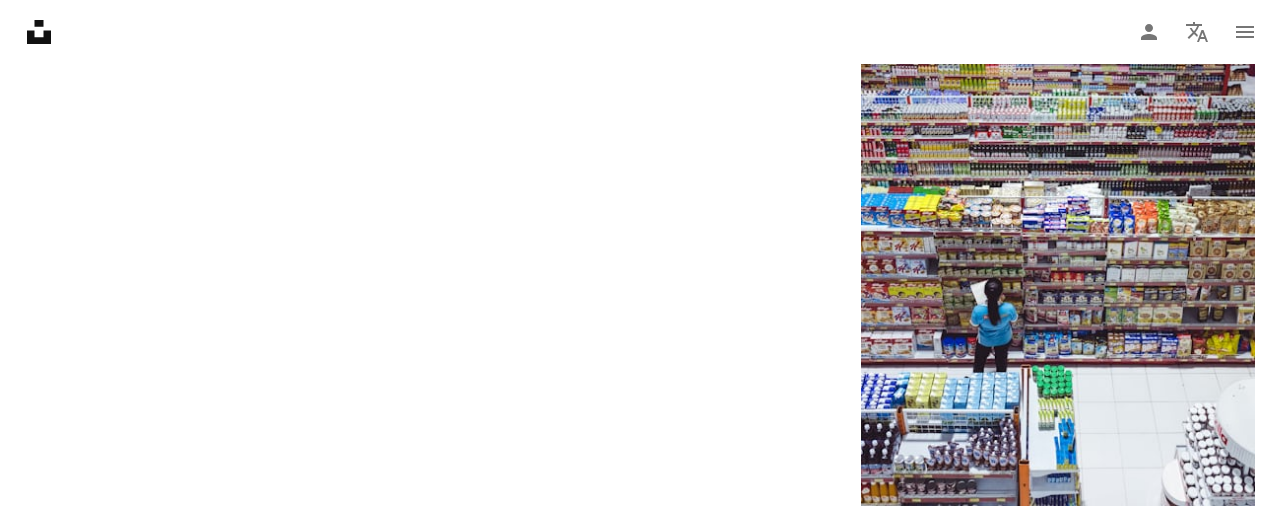 scroll, scrollTop: 3442, scrollLeft: 0, axis: vertical 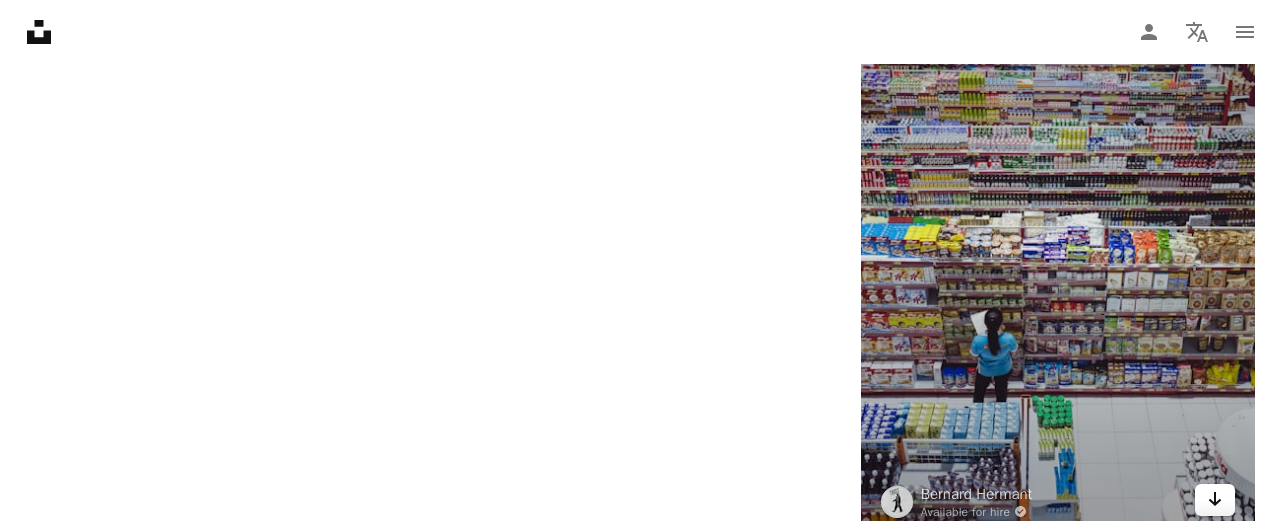 click 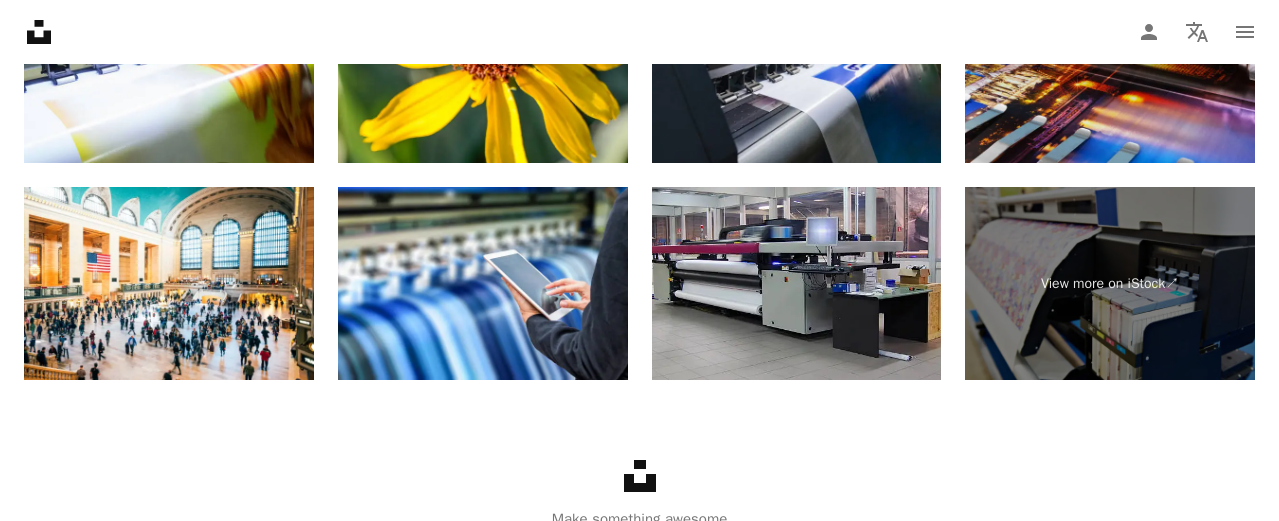 scroll, scrollTop: 4355, scrollLeft: 0, axis: vertical 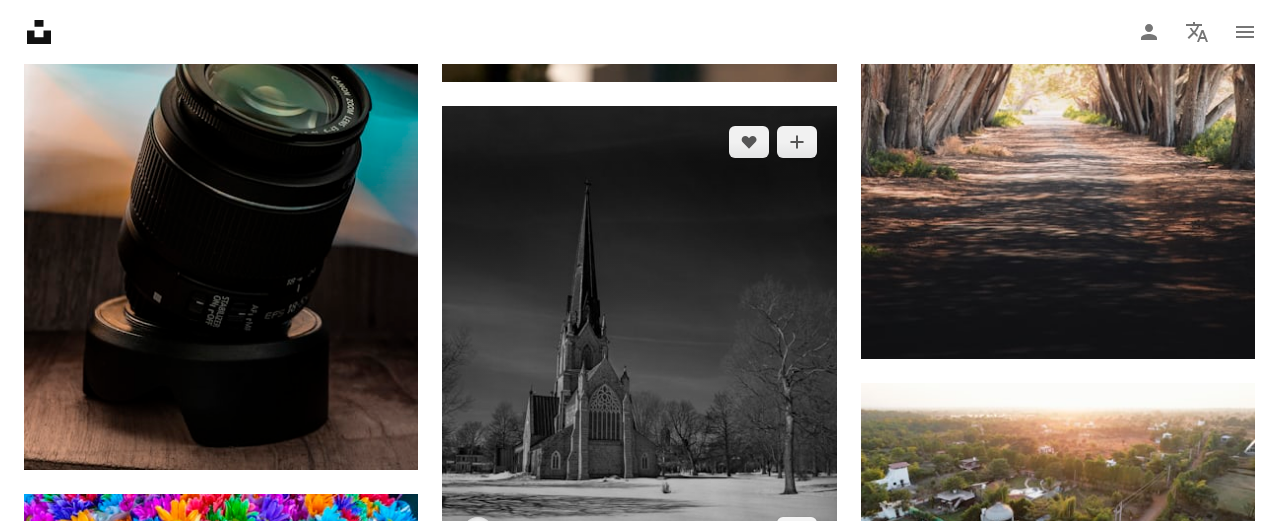 click at bounding box center (639, 337) 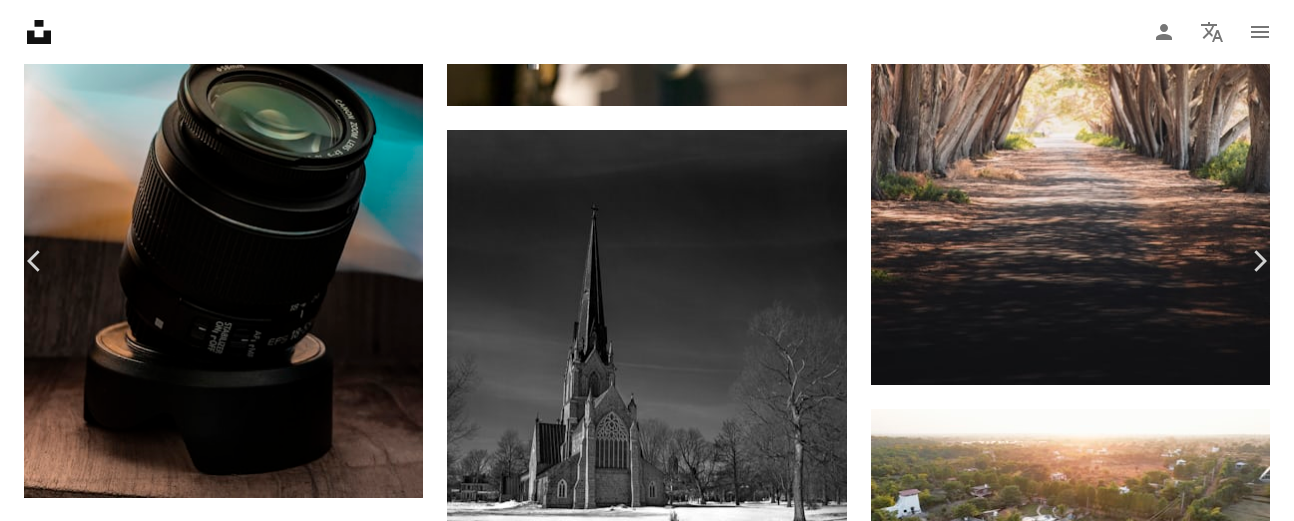 click on "Chevron down" 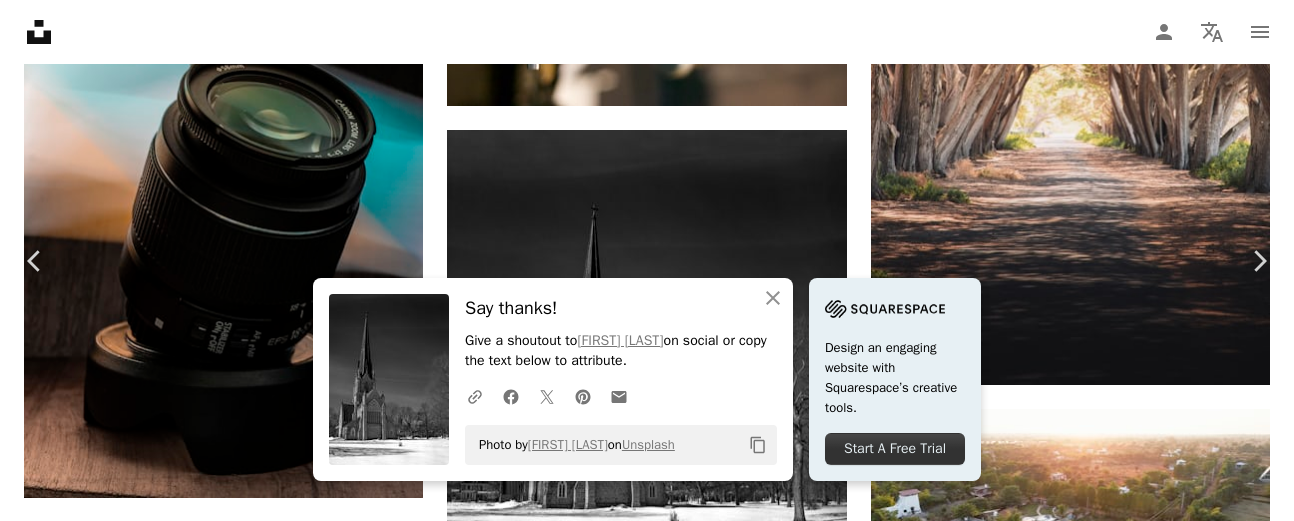 click on "Say thanks! Give a shoutout to [FIRST] [LAST] on social or copy the text below to attribute. Photo by [FIRST] [LAST] on Unsplash Copy content Design an engaging website with Squarespace’s creative tools. Start A Free Trial [FIRST] [LAST] A map marker [CITY], [COUNTRY] Calendar outlined Published on [DATE] Camera [CAMERA_MODEL] Safety Free to use under the Unsplash License winter church vacation england tourism film photography cathedral Historical Photos & Images analog heritage analog photography b&w historical place analogue heritage building building architecture grey [COUNTRY] lighting |" at bounding box center [647, 5593] 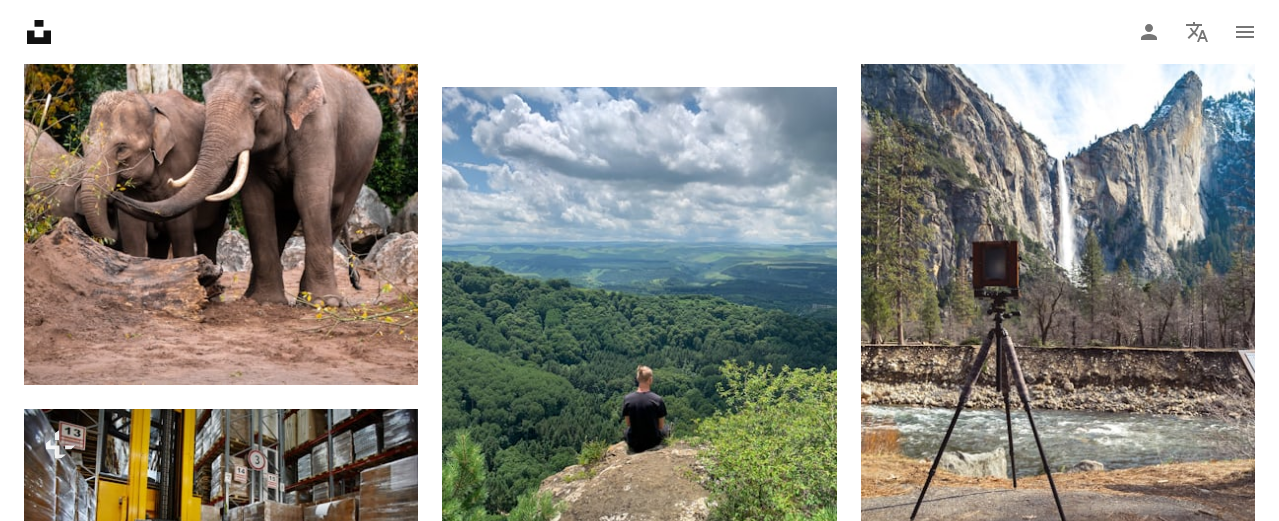 scroll, scrollTop: 1636, scrollLeft: 0, axis: vertical 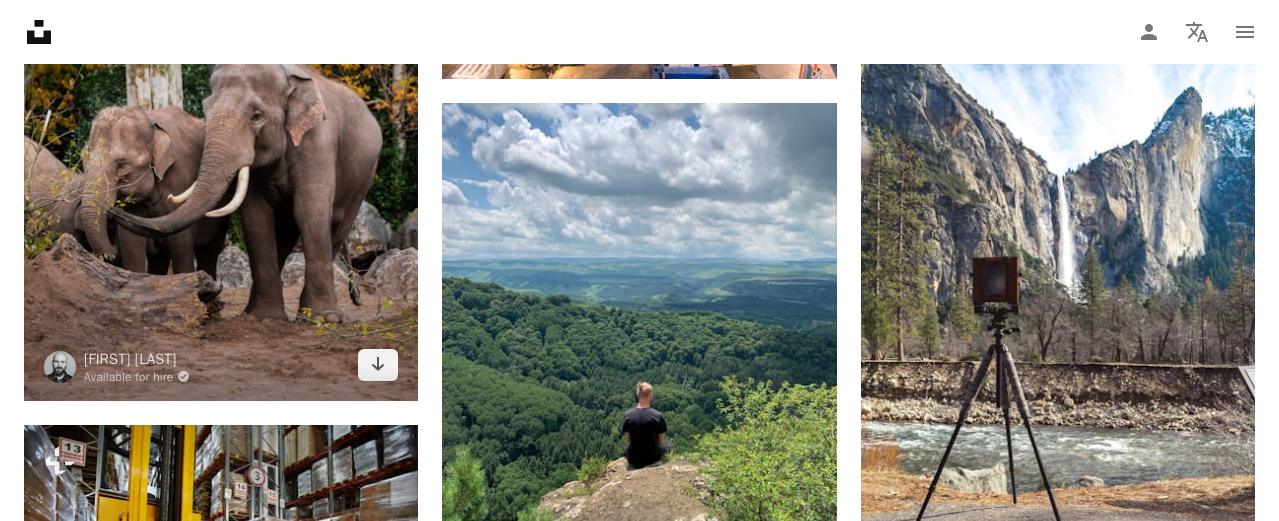 click at bounding box center (221, 154) 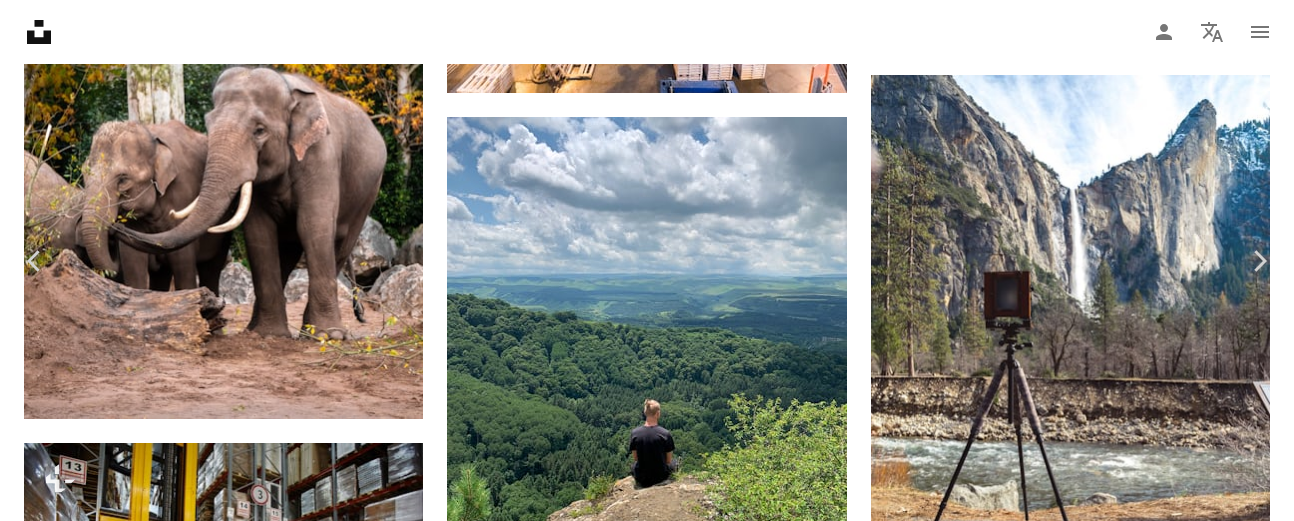 click on "Chevron down" 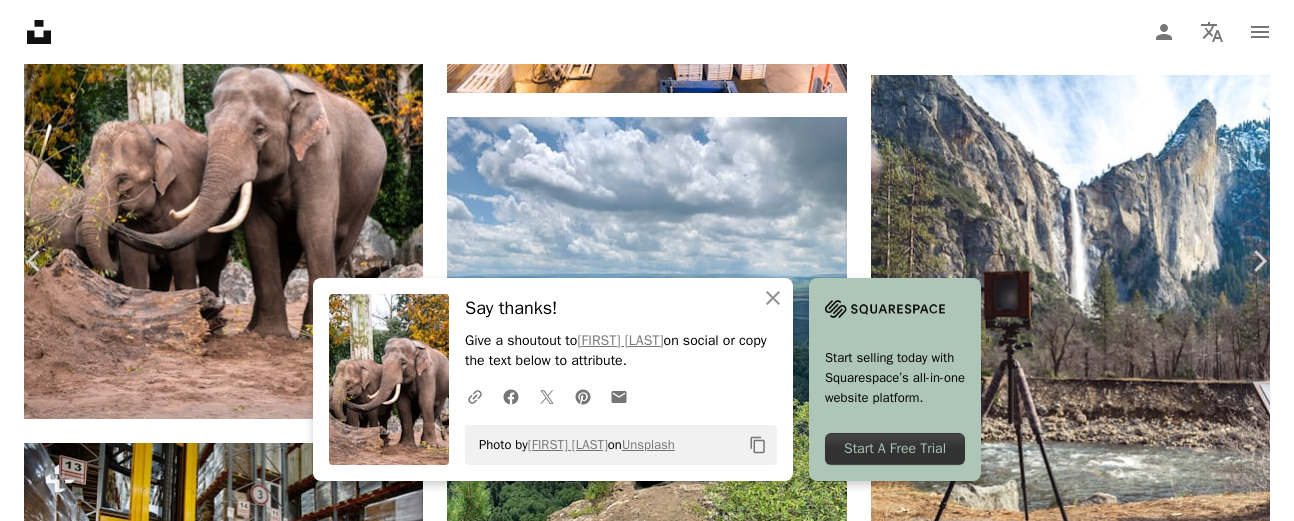 click on "Family of elephants at [PARK_NAME] in [CITY] A map marker [PARK_NAME], [CITY], [COUNTRY] Calendar outlined Published on [DATE] Camera [CAMERA_MODEL] Safety Free to use under the Unsplash License forest animal bird wildlife elephant eating safari zoo mammal vegetation wilderness large african elephant trunk ivory beak [CITY] Free pictures Browse premium related images on iStock | Save 20% with code UNSPLASH20" at bounding box center [647, 6427] 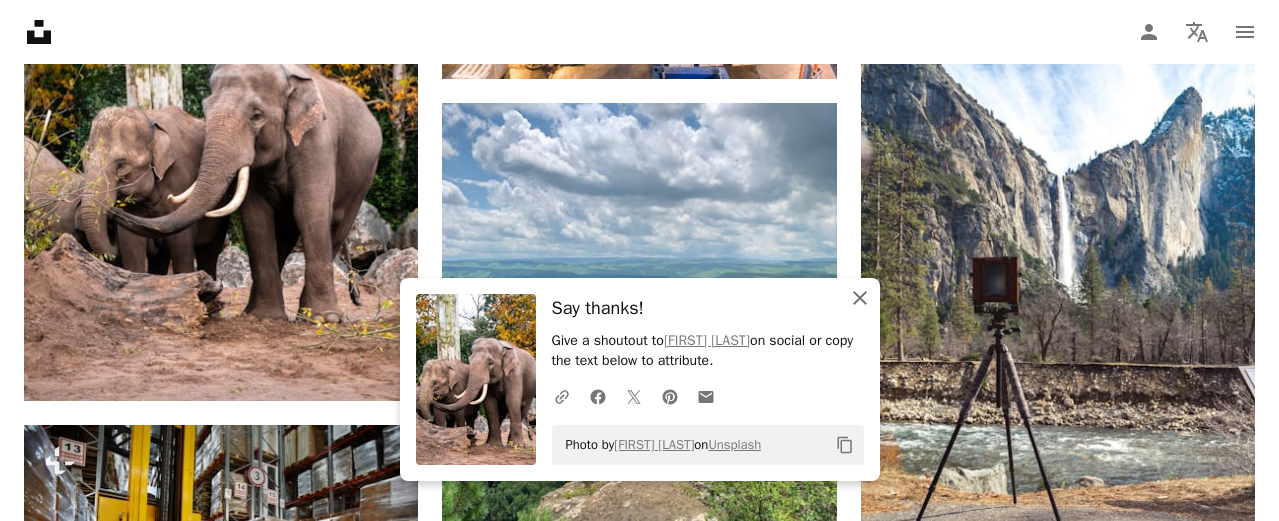 click 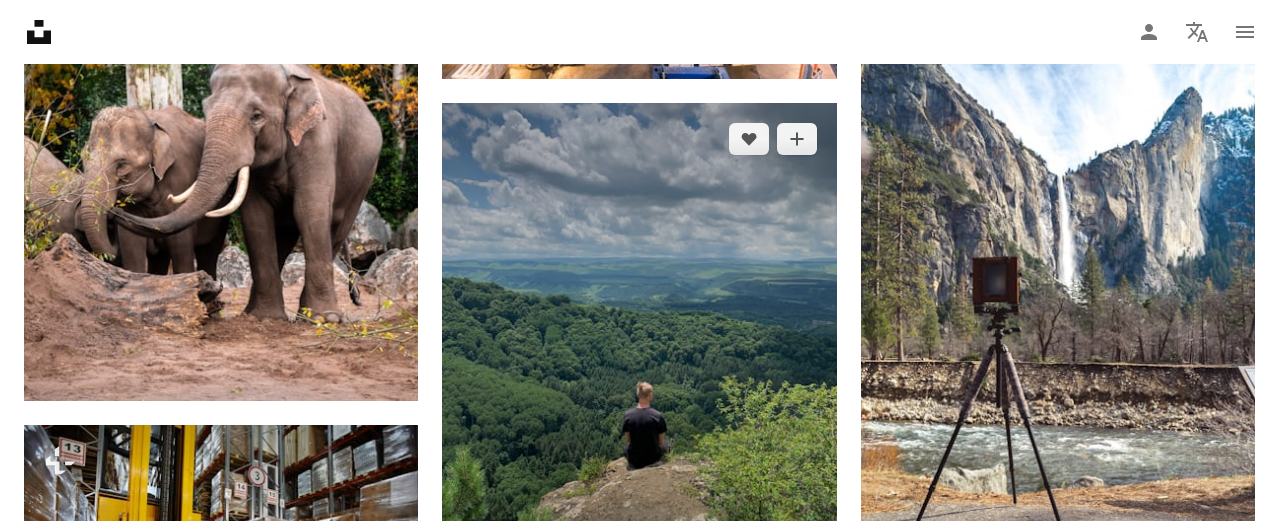 click at bounding box center (639, 365) 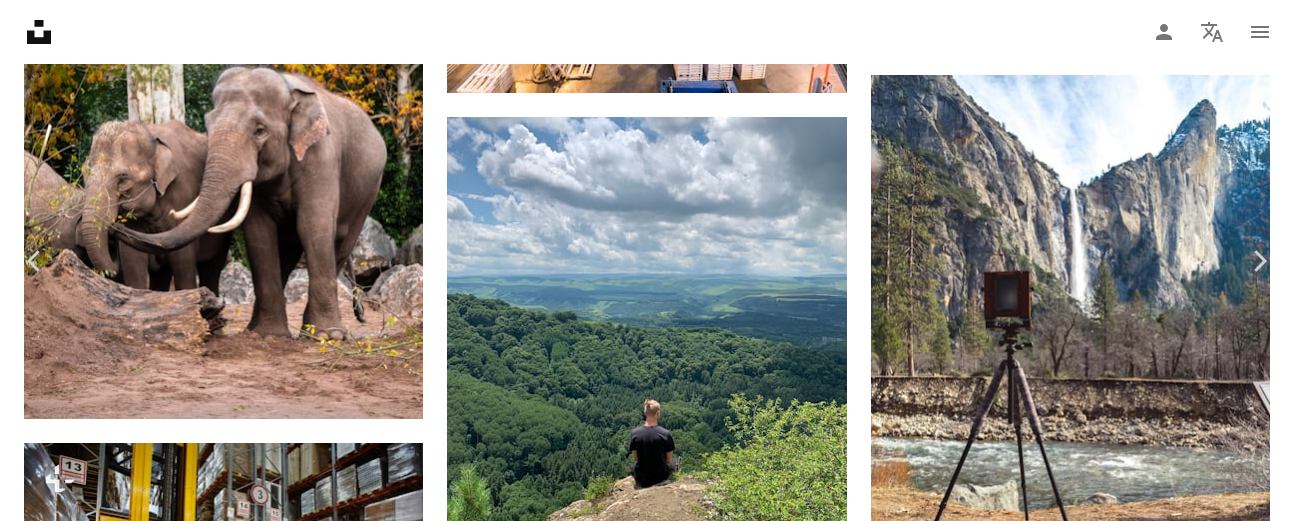 click on "Chevron down" 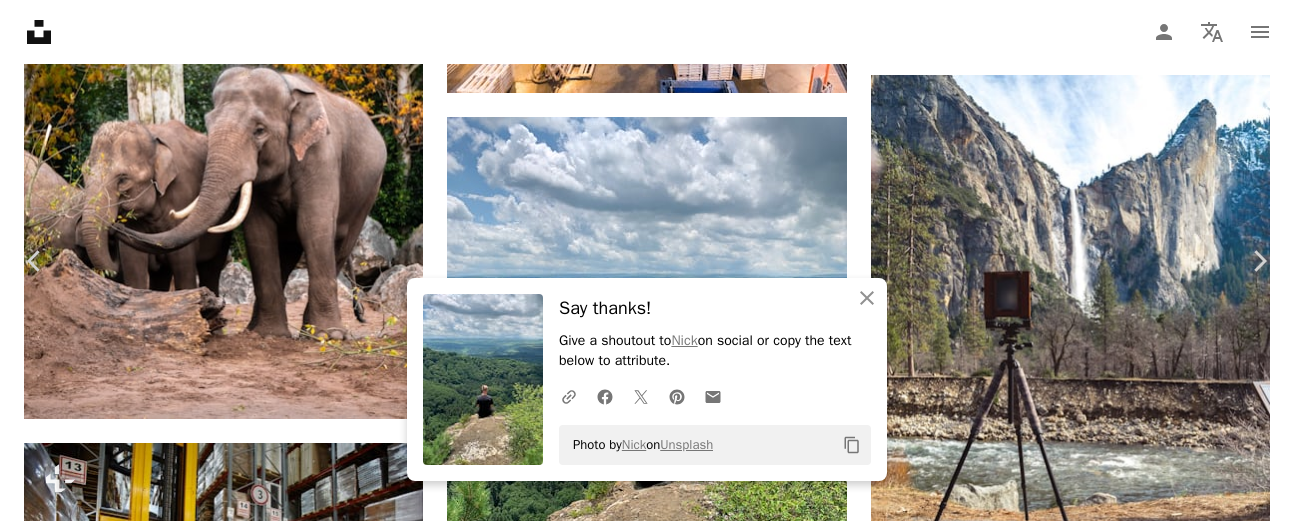 click on "Say thanks! Give a shoutout to [FIRST] on social or copy the text below to attribute. Photo by [FIRST] on Unsplash Copy content [FIRST] Available for hire A checkmark inside of a circle A heart A plus sign Download free Chevron down Zoom in Views 449,507 Downloads 6,765 A forward-right arrow Share Info icon Info More Actions A man (that's me) is sitting on a sunlit rock at a high altitude, with huge forests and valleys visible in the background, as well as the sky covered with clouds
//
Человек (это я) сидит на освещенном солнцем камне на большой высоте, на фоне видны огромные леса и долины, а также небо затянутое облаками Read more A map marker [CITY], [COUNTRY] Calendar outlined Published on [DATE] Safety human |" at bounding box center [647, 6427] 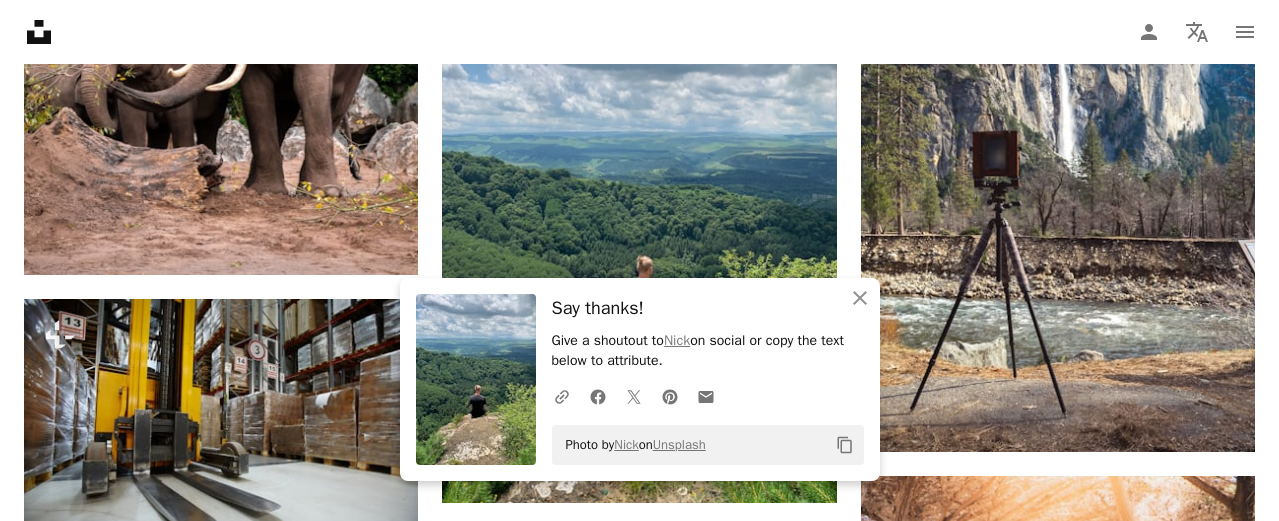 scroll, scrollTop: 1778, scrollLeft: 0, axis: vertical 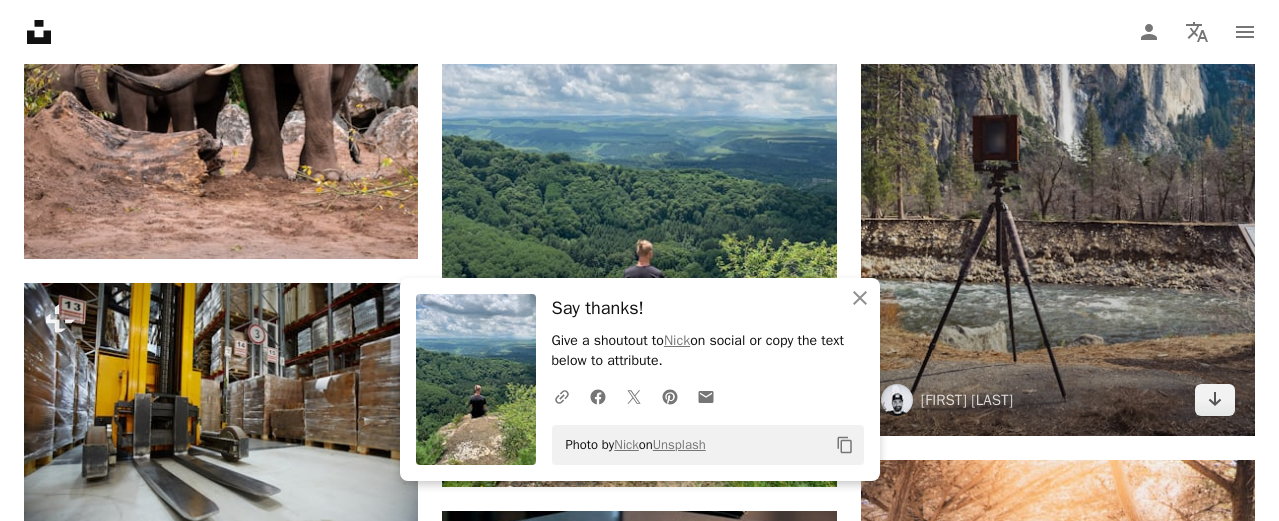 click at bounding box center (1058, 178) 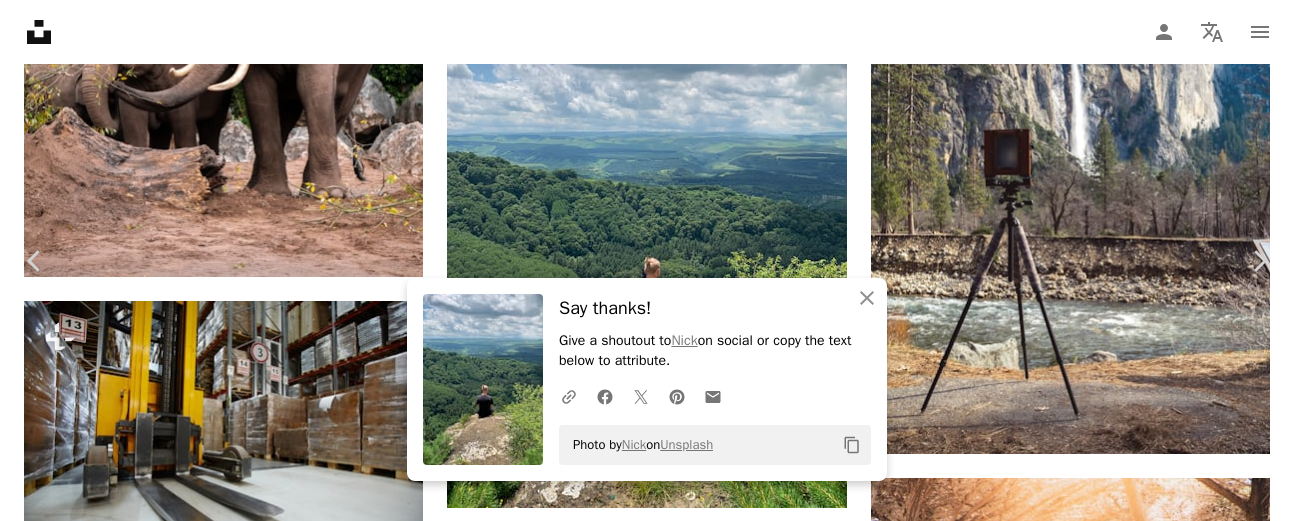 click on "Chevron down" 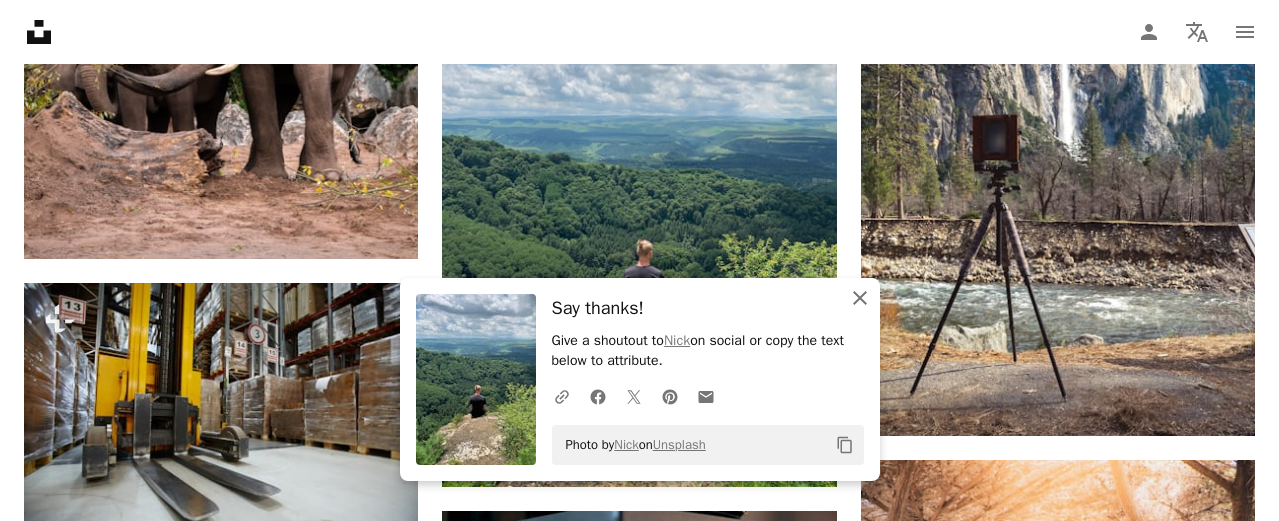 click on "An X shape" 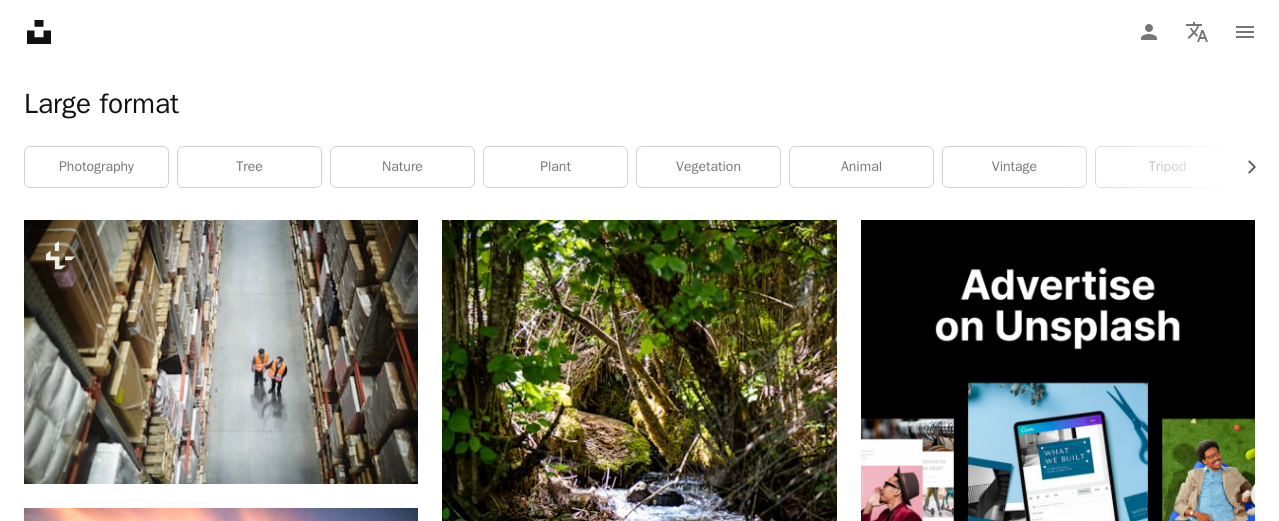 scroll, scrollTop: 268, scrollLeft: 0, axis: vertical 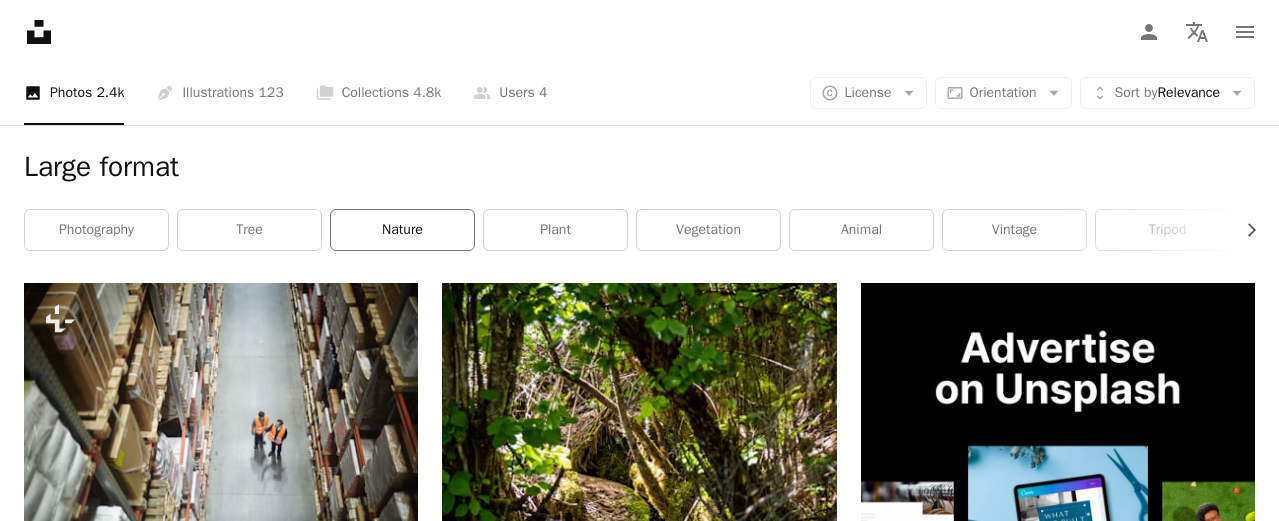 click on "nature" at bounding box center (402, 230) 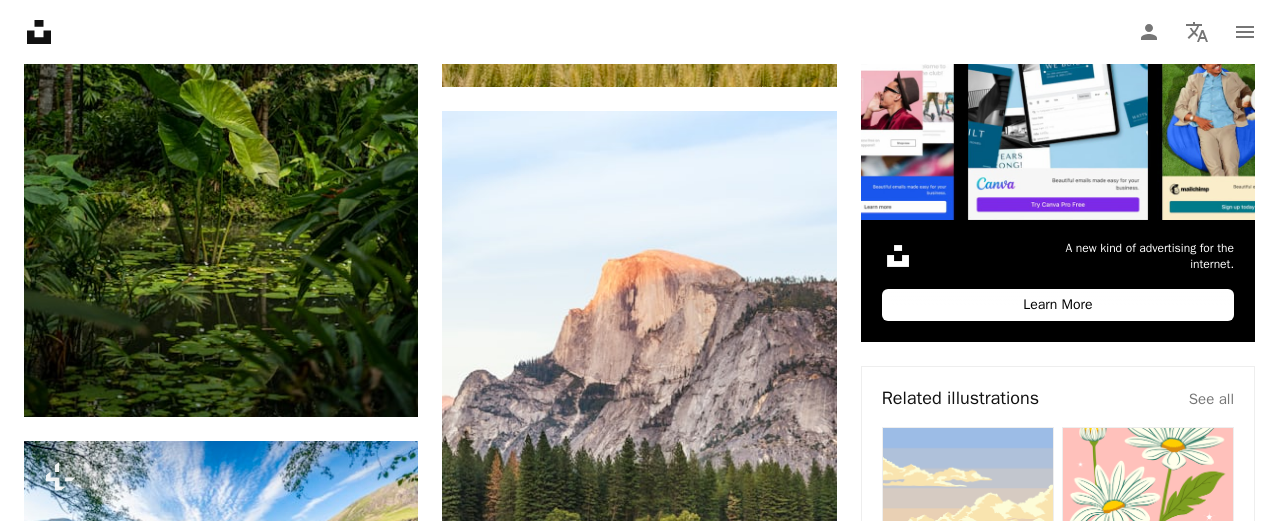scroll, scrollTop: 737, scrollLeft: 0, axis: vertical 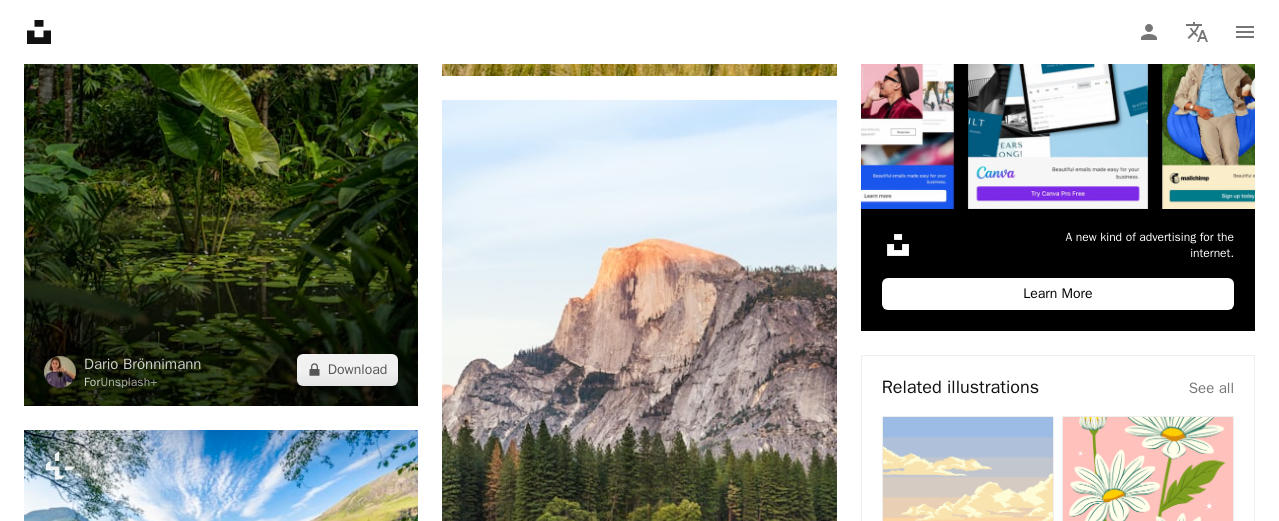 click at bounding box center (221, 110) 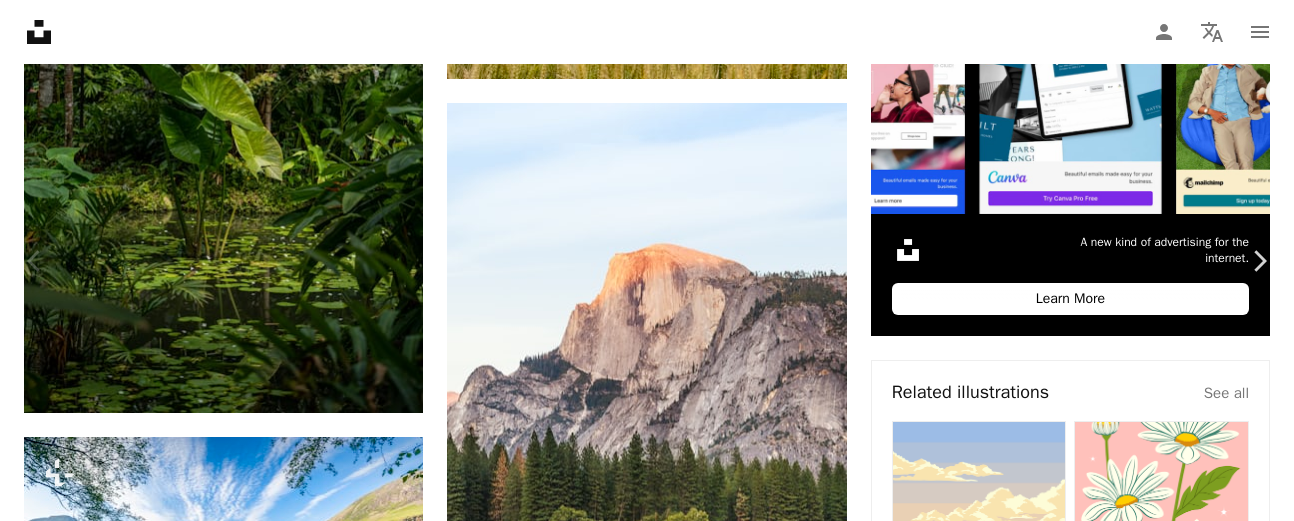 click on "A map marker [STREET], [LOCATION], [COUNTRY] Calendar outlined Published on [DATE] Safety Licensed under the Unsplash+ License wallpaper background travel green earth [COUNTRY] plants wallpapers rainforest tropical backgrounds tourism botanical amazon rainforest botanical garden future city jungle leaves environnement botanical gardens Free stock photos From this series Chevron right Plus sign for Unsplash+ Plus sign for Unsplash+ Plus sign for Unsplash+ Plus sign for Unsplash+ Plus sign for Unsplash+ Related images Plus sign for Unsplash+ A heart A plus sign [FIRST] [LAST] For Unsplash+ A lock Download Plus sign for Unsplash+ A heart A plus sign [FIRST] [LAST] For Unsplash+ A lock Download Plus sign for Unsplash+ A heart A plus sign [FIRST] [LAST] 🇨🇦 For Unsplash+ A lock Download Plus sign for Unsplash+ For" at bounding box center [647, 5320] 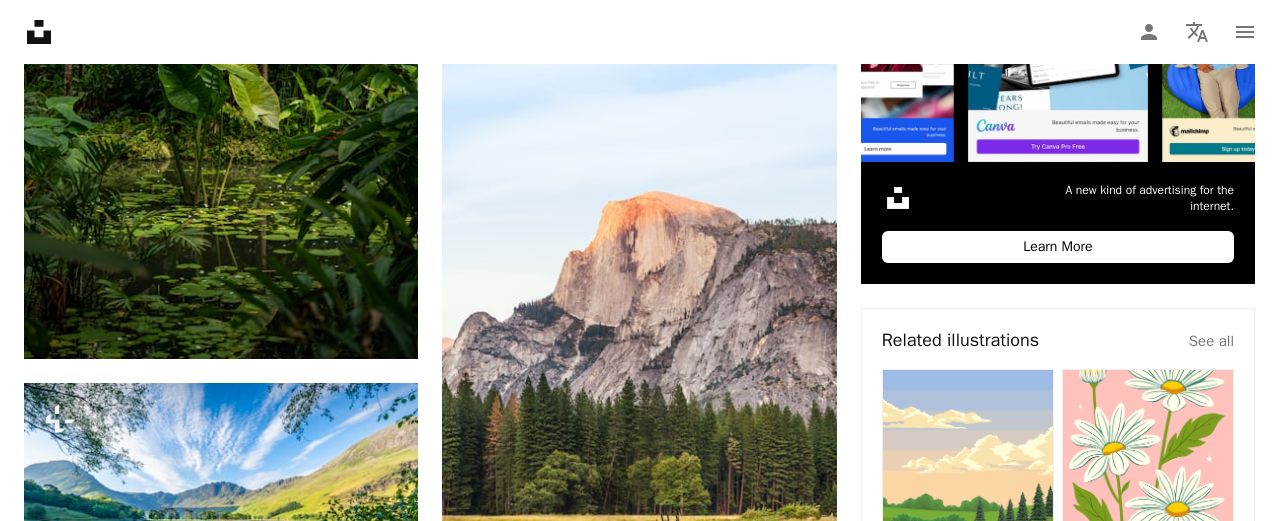 scroll, scrollTop: 808, scrollLeft: 0, axis: vertical 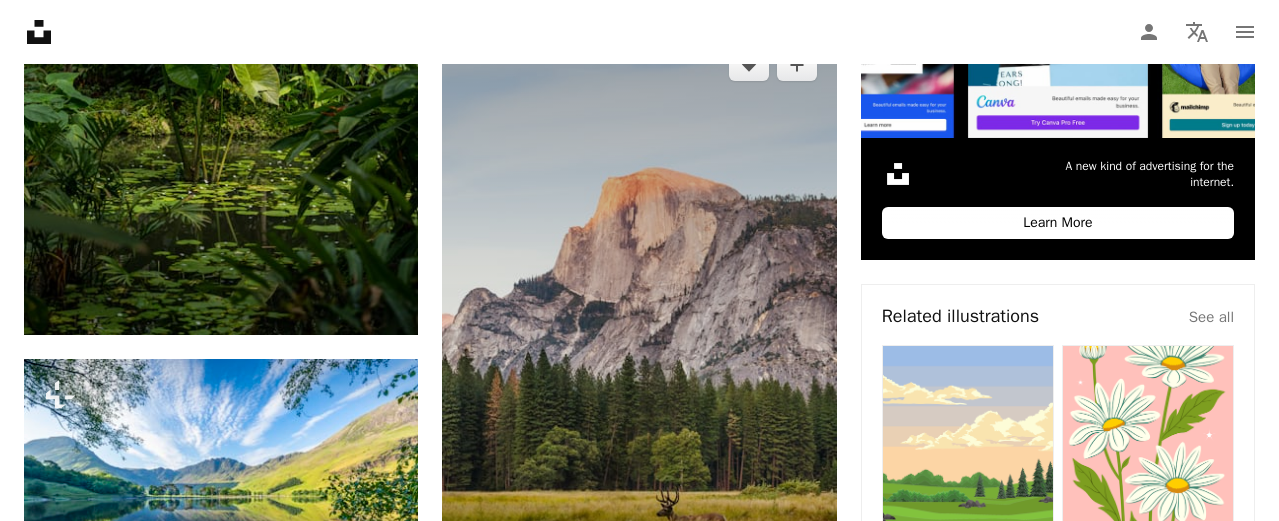 click at bounding box center [639, 354] 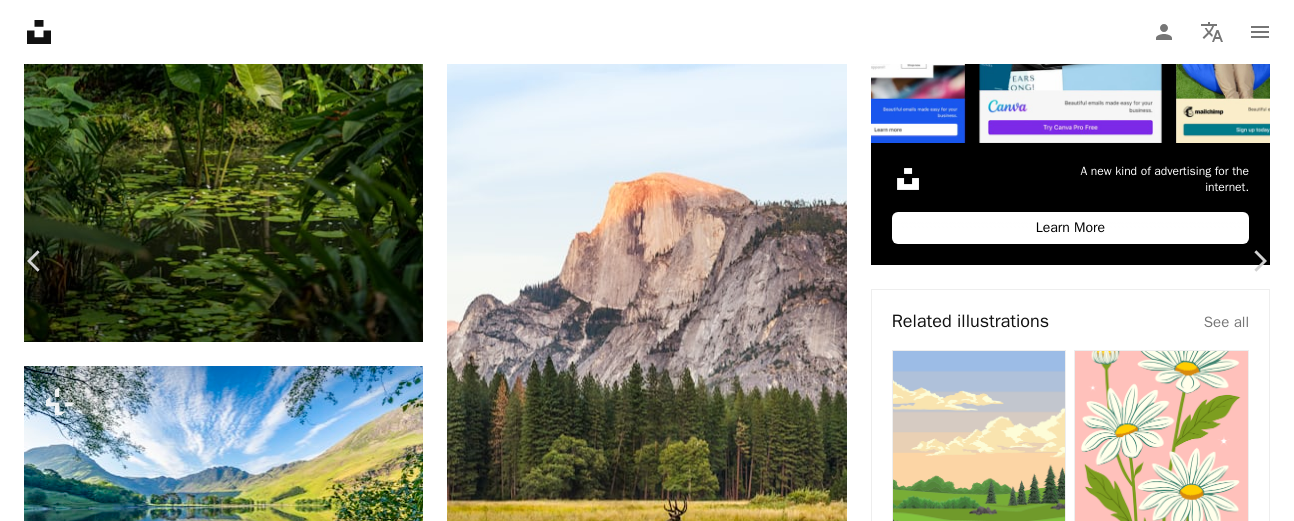 click on "Chevron down" 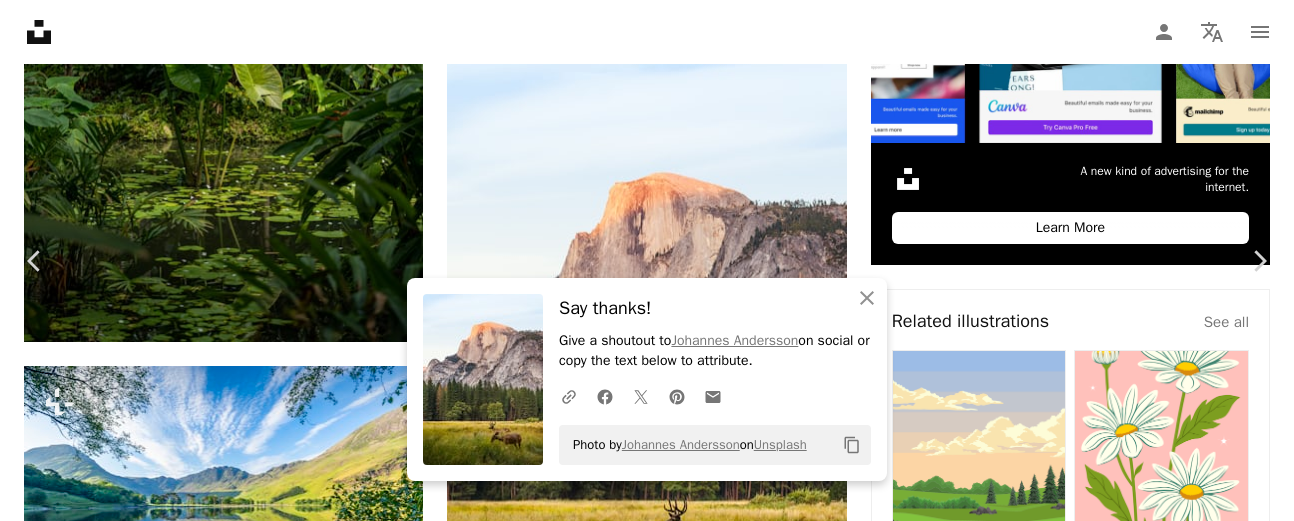 click on "Zoom in" at bounding box center [639, 5367] 